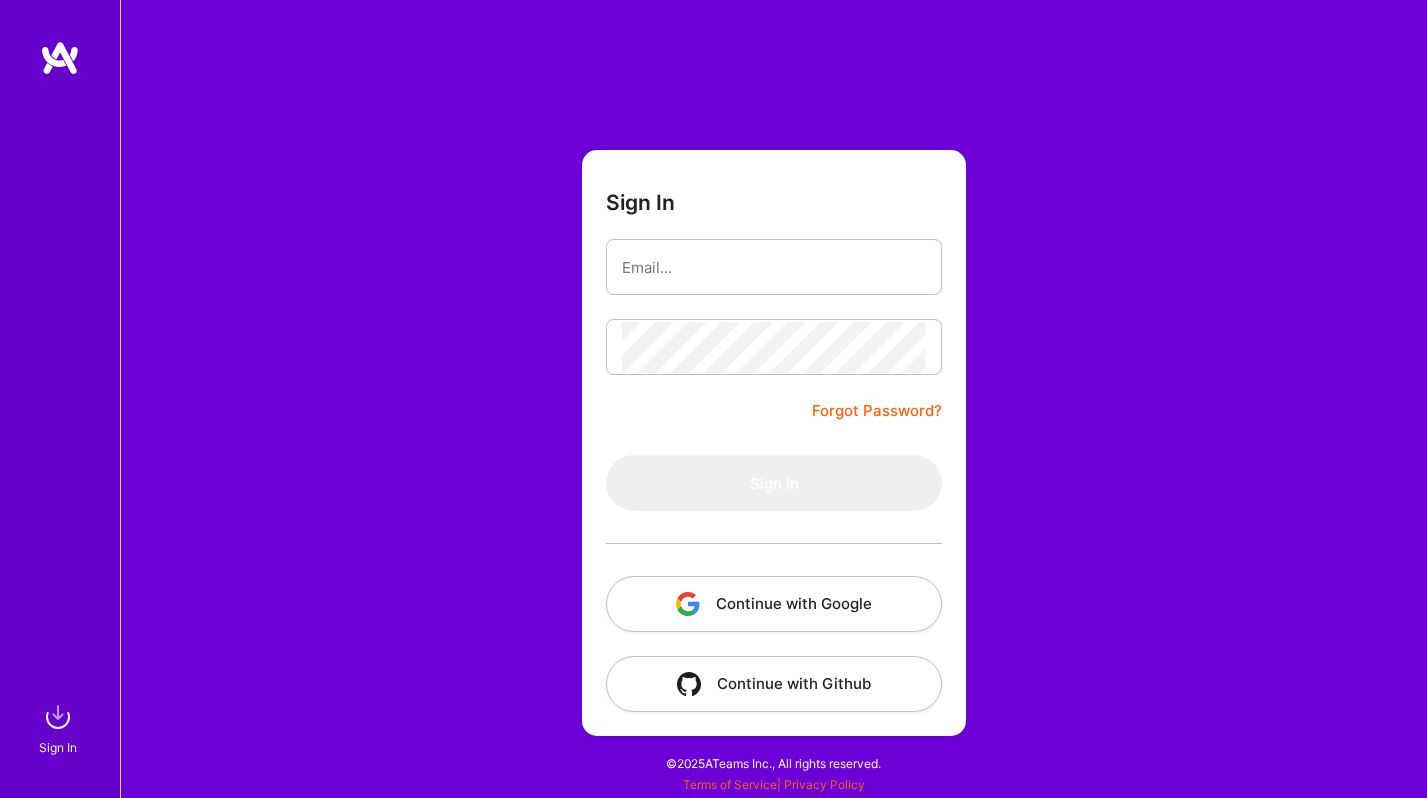 scroll, scrollTop: 0, scrollLeft: 0, axis: both 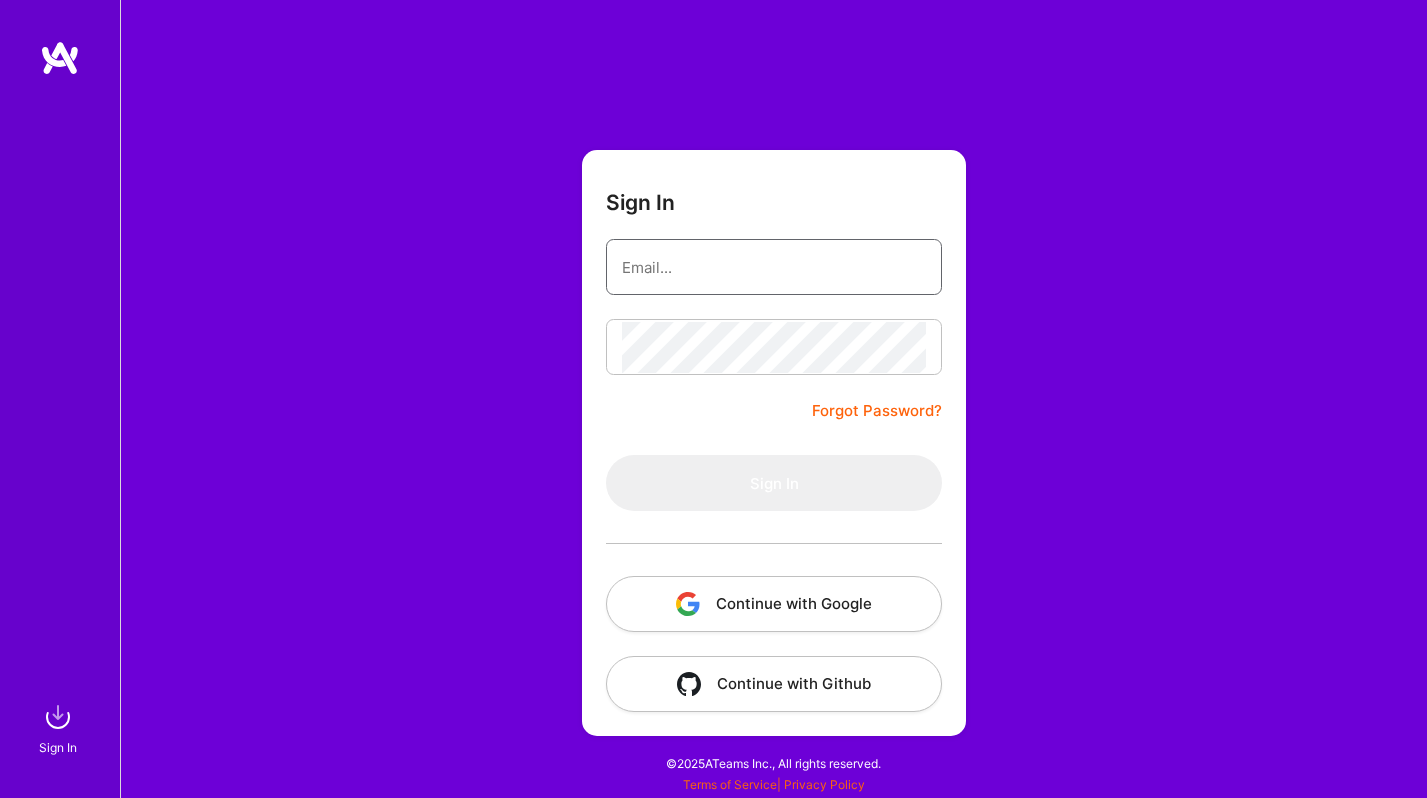 click at bounding box center (774, 267) 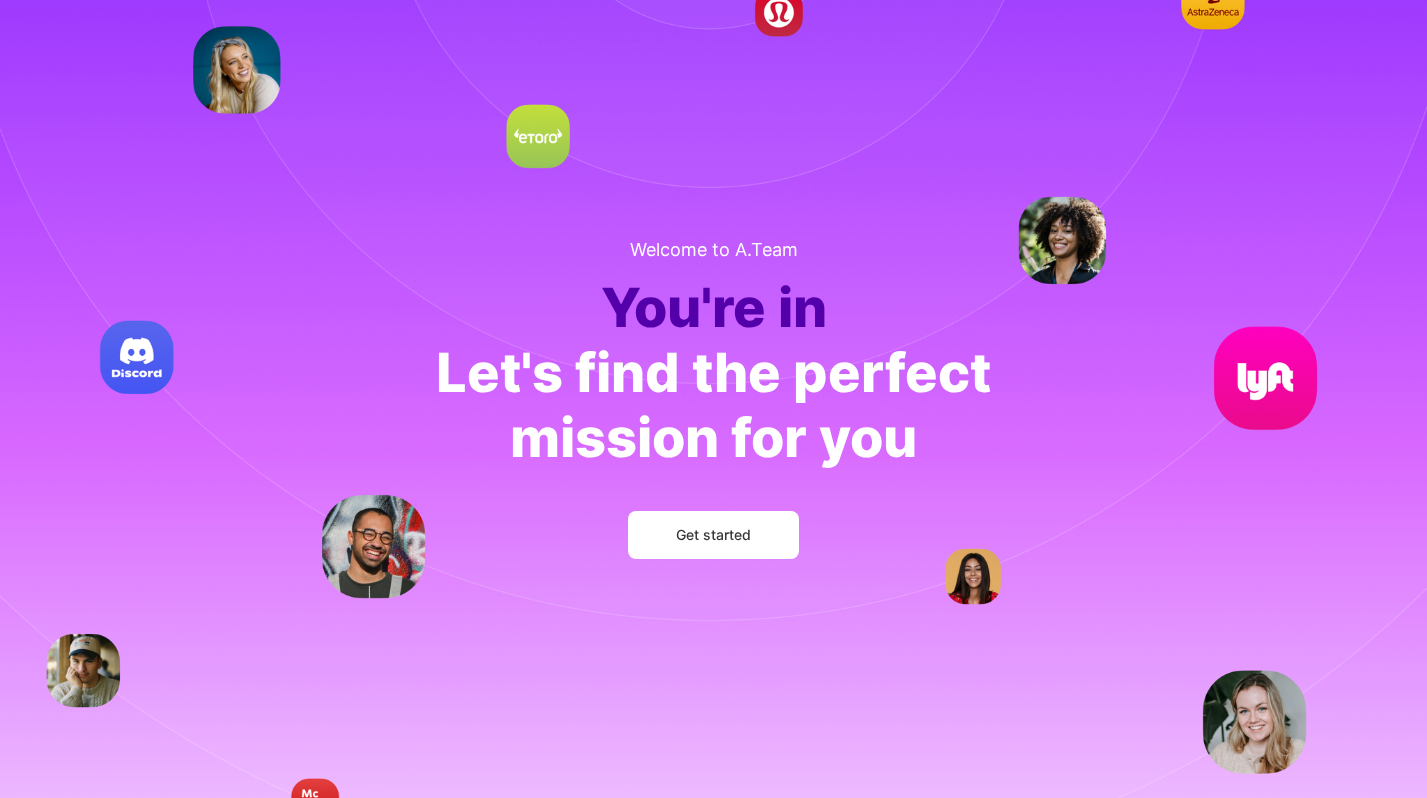 click on "Get started" at bounding box center (713, 535) 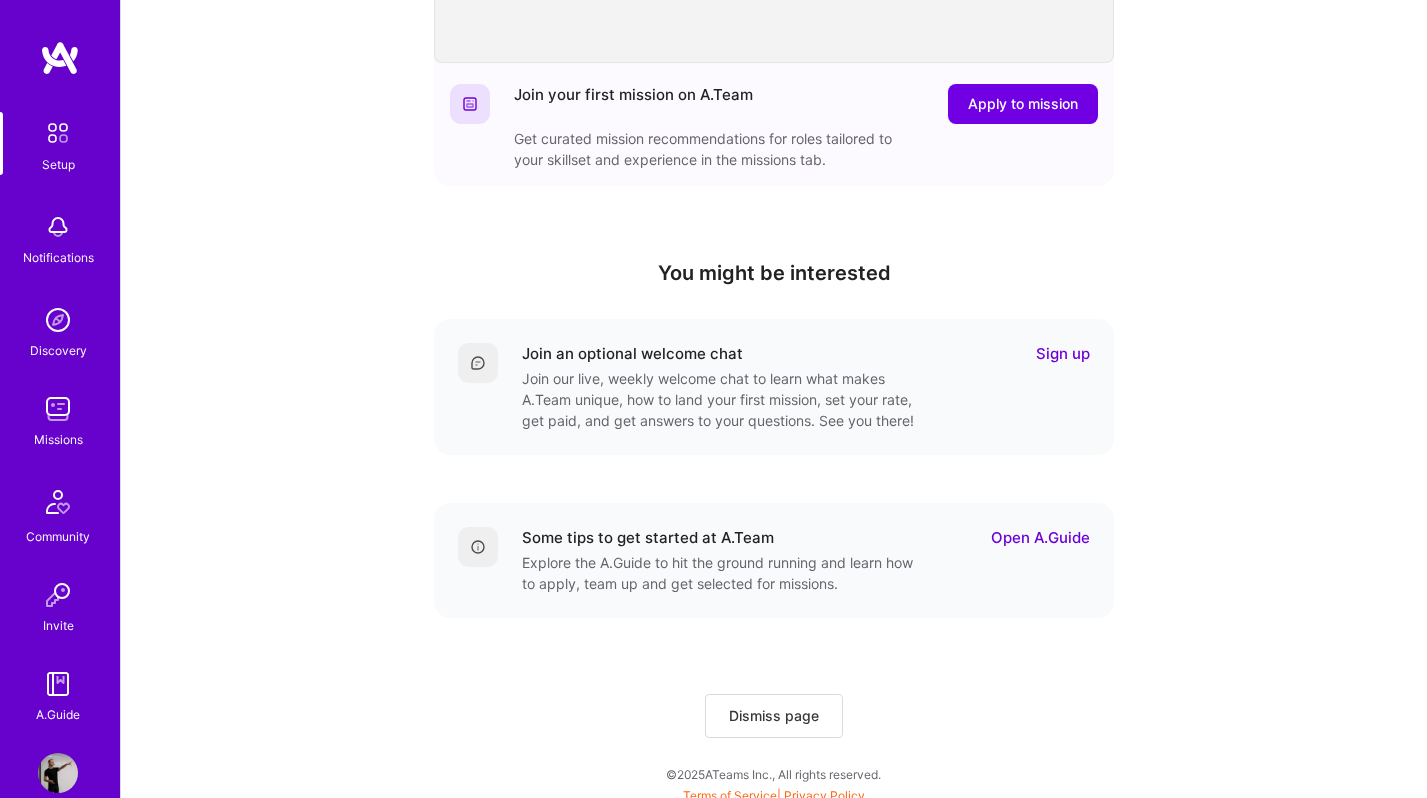 scroll, scrollTop: 497, scrollLeft: 0, axis: vertical 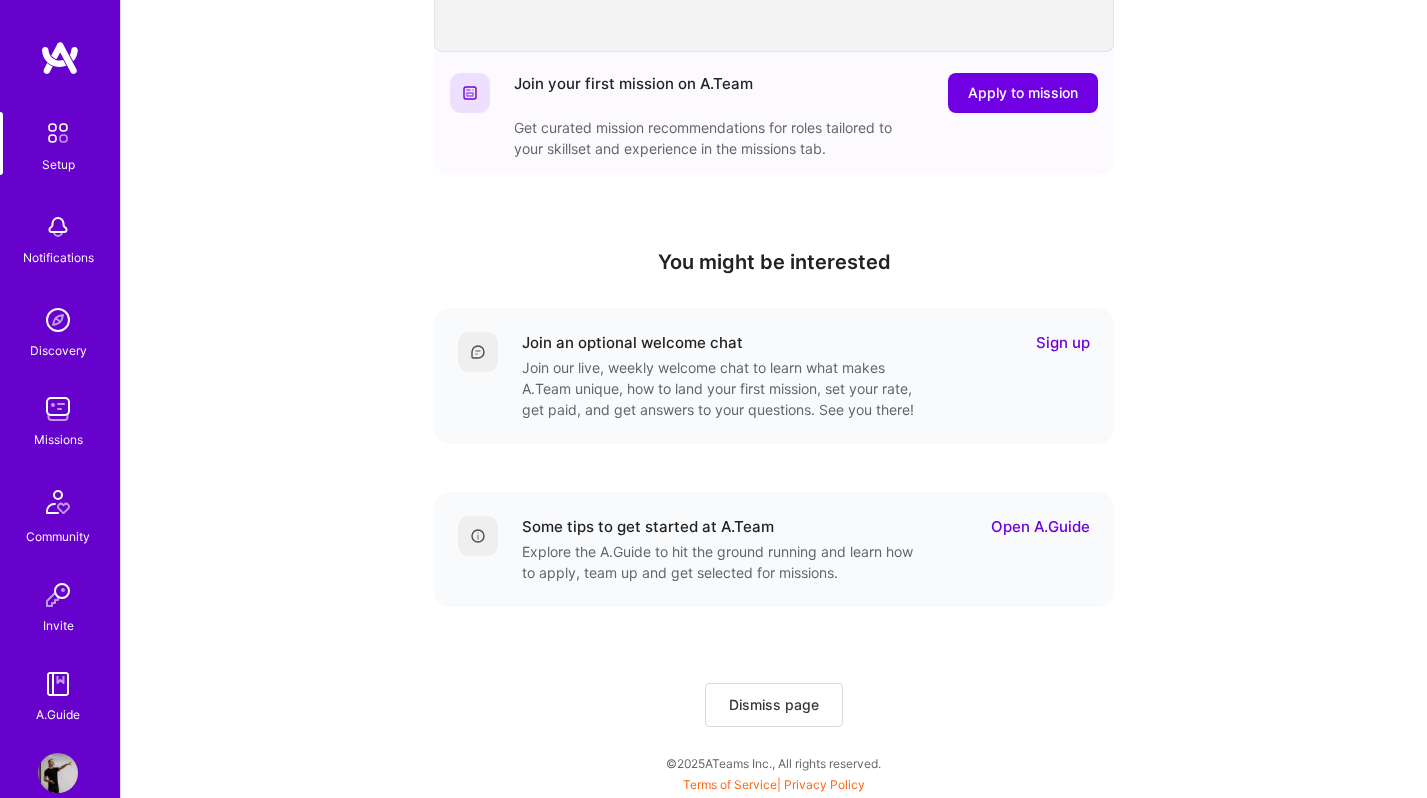 click on "Sign up" at bounding box center [1063, 342] 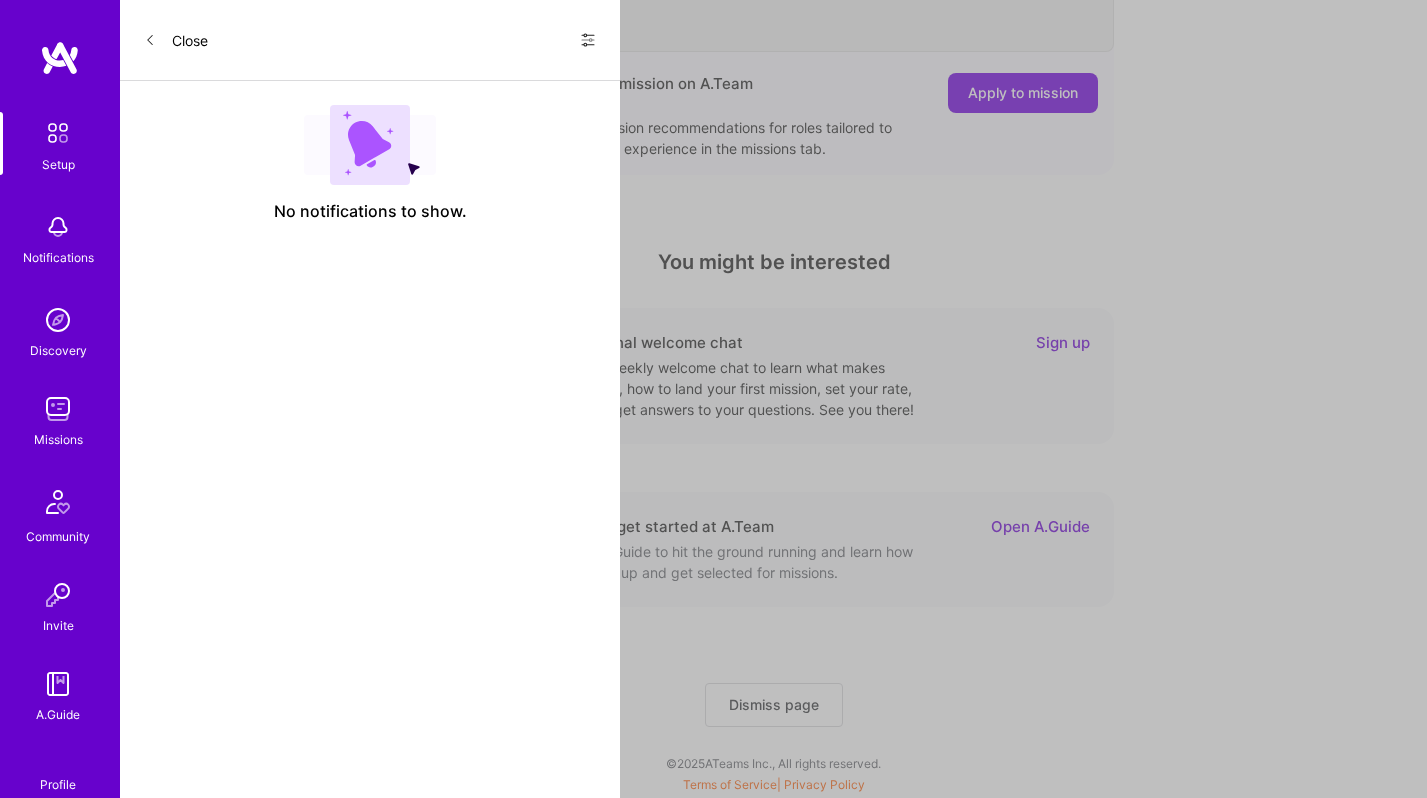scroll, scrollTop: 0, scrollLeft: 0, axis: both 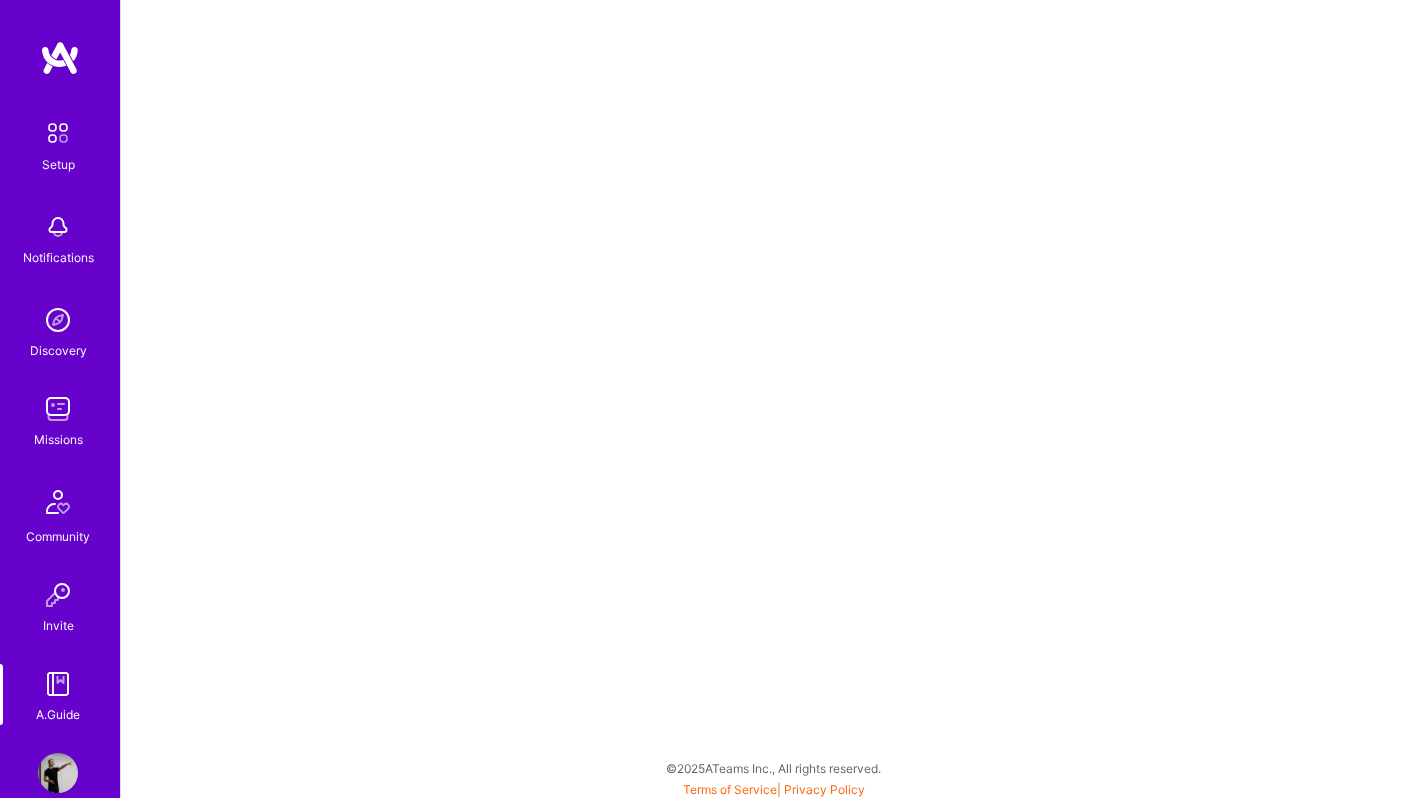 click at bounding box center (58, 133) 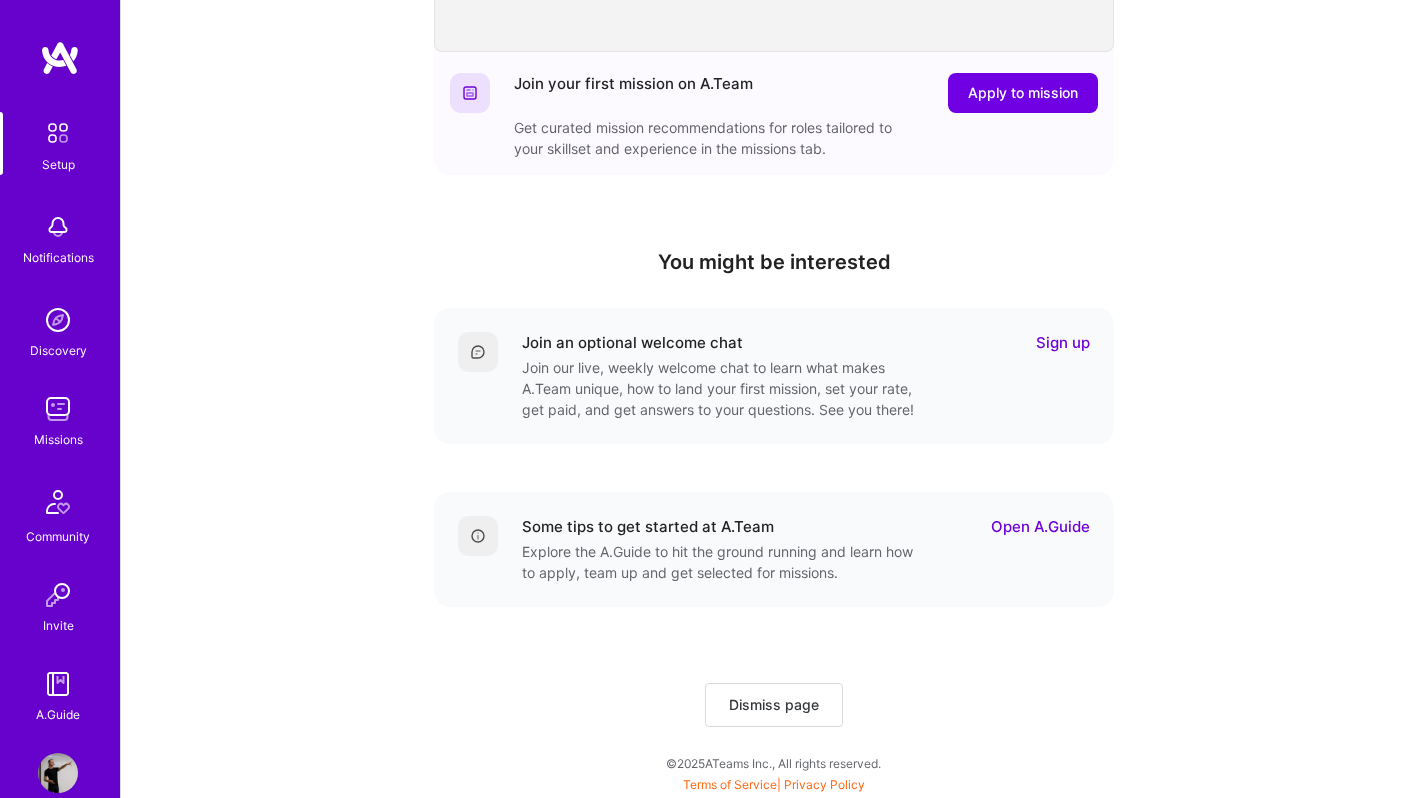 scroll, scrollTop: 295, scrollLeft: 0, axis: vertical 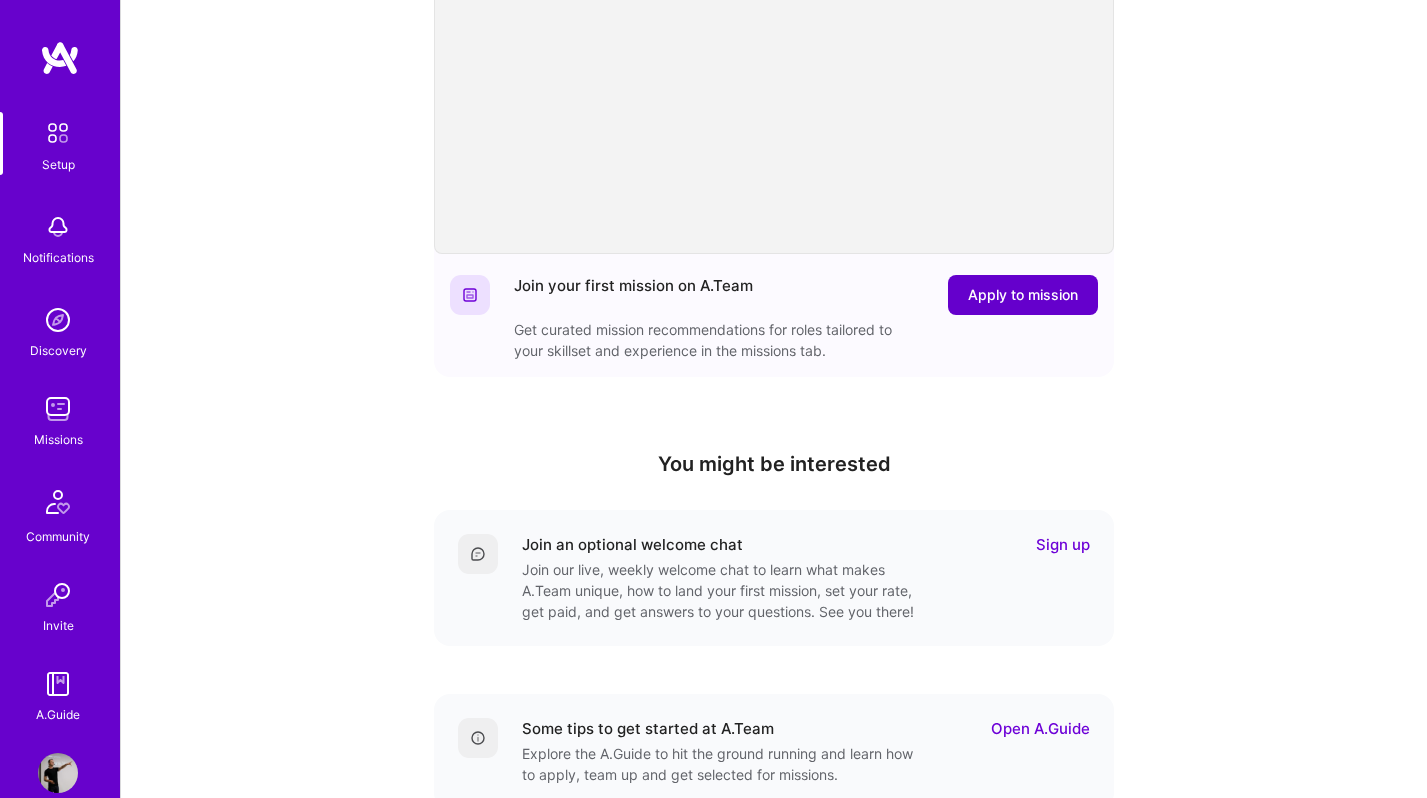 click on "Apply to mission" at bounding box center (1023, 295) 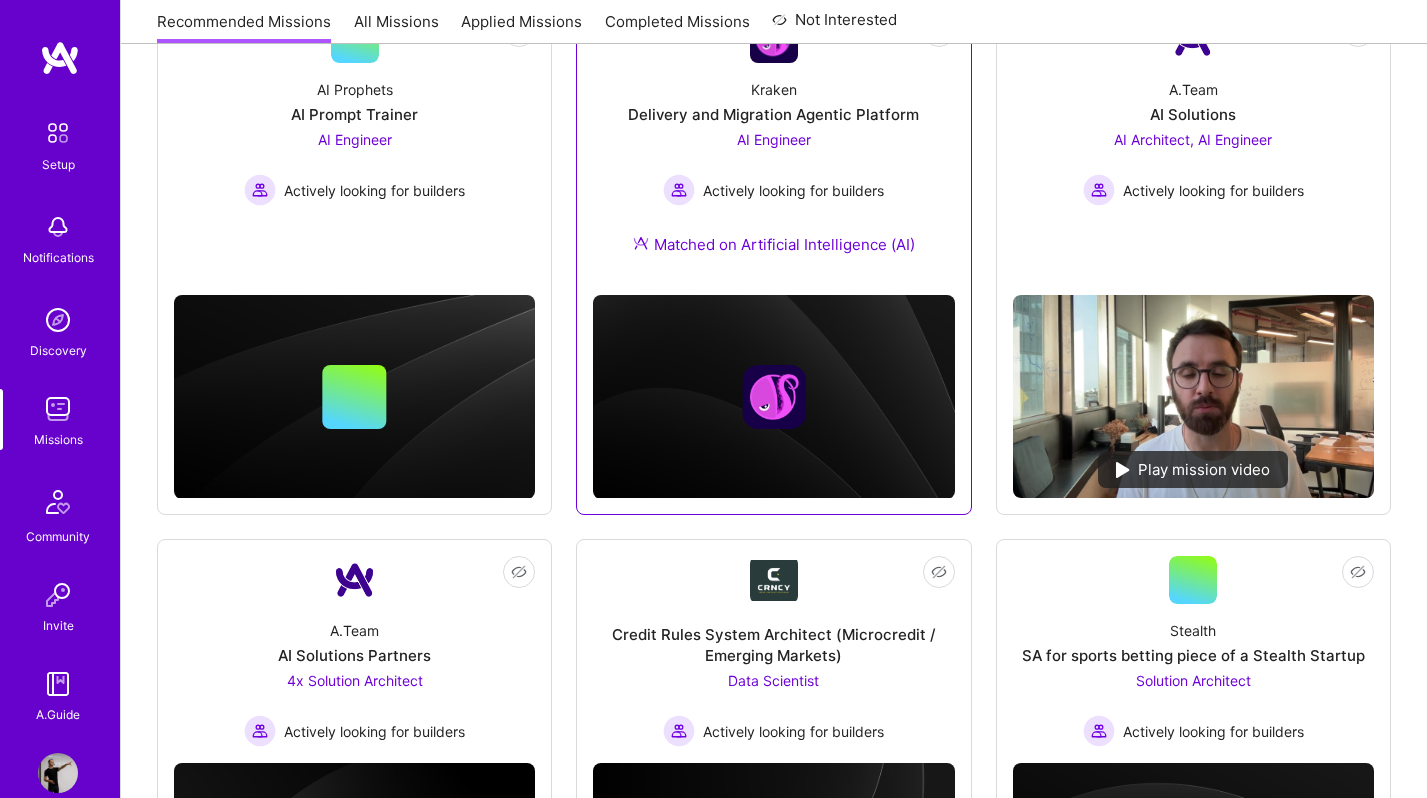 scroll, scrollTop: 244, scrollLeft: 0, axis: vertical 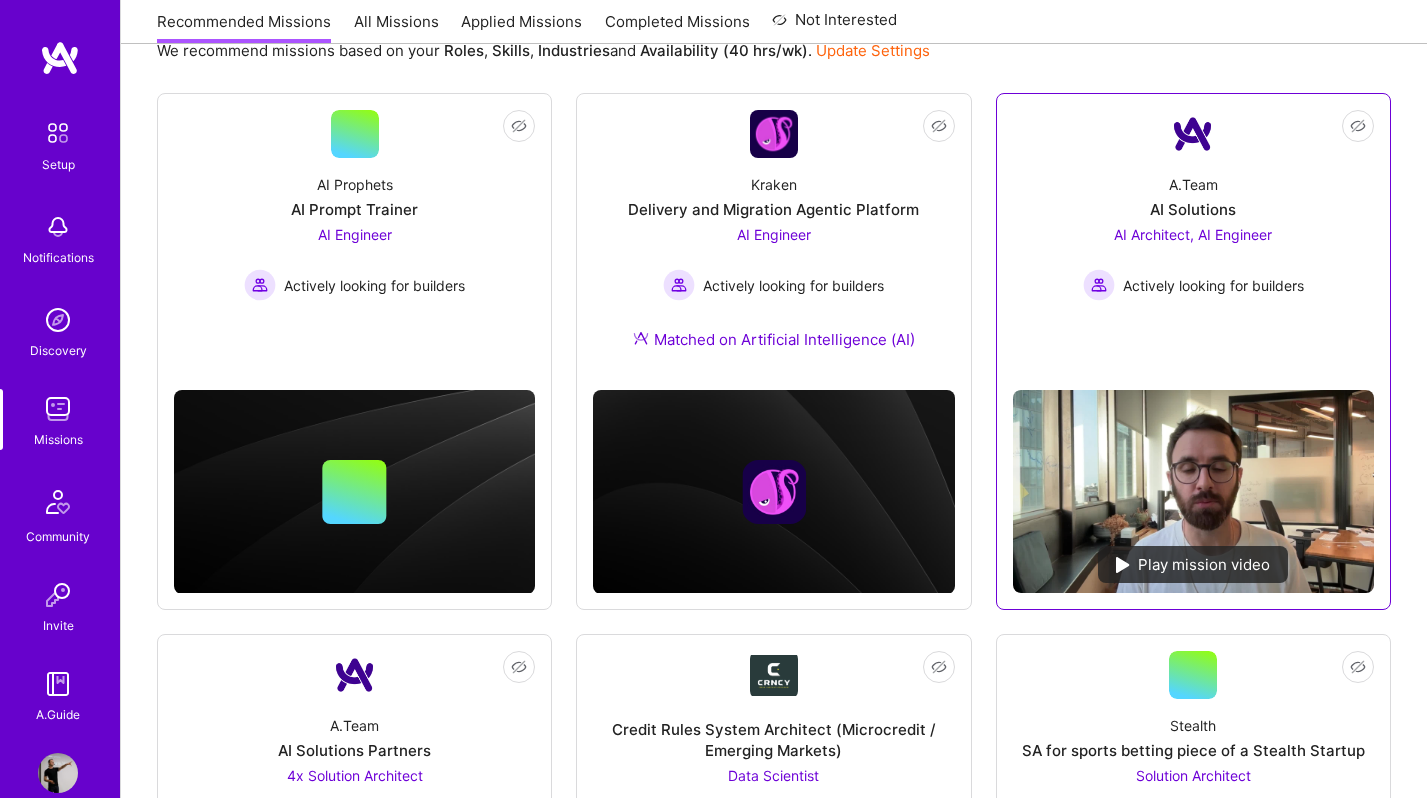 click on "AI Solutions" at bounding box center [1193, 209] 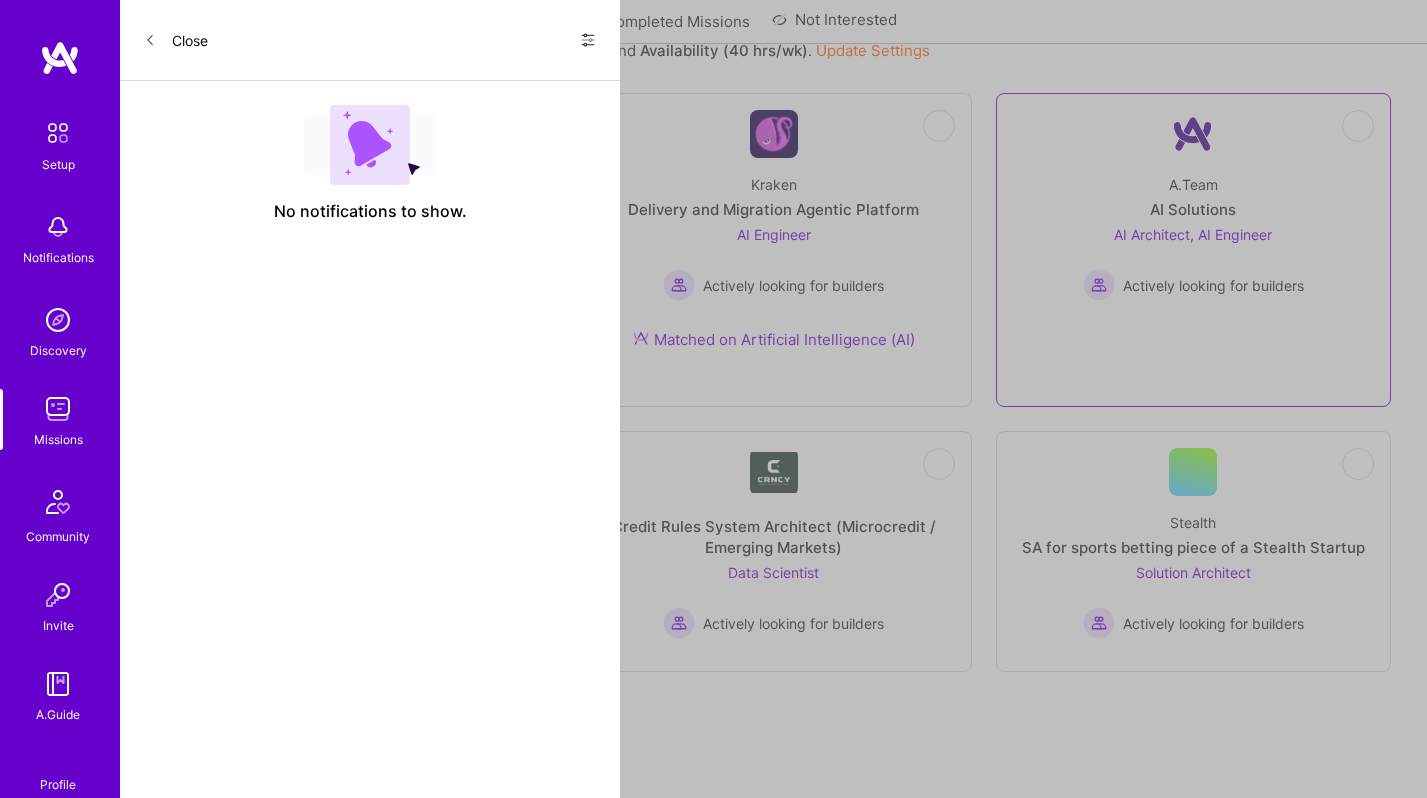 scroll, scrollTop: 0, scrollLeft: 0, axis: both 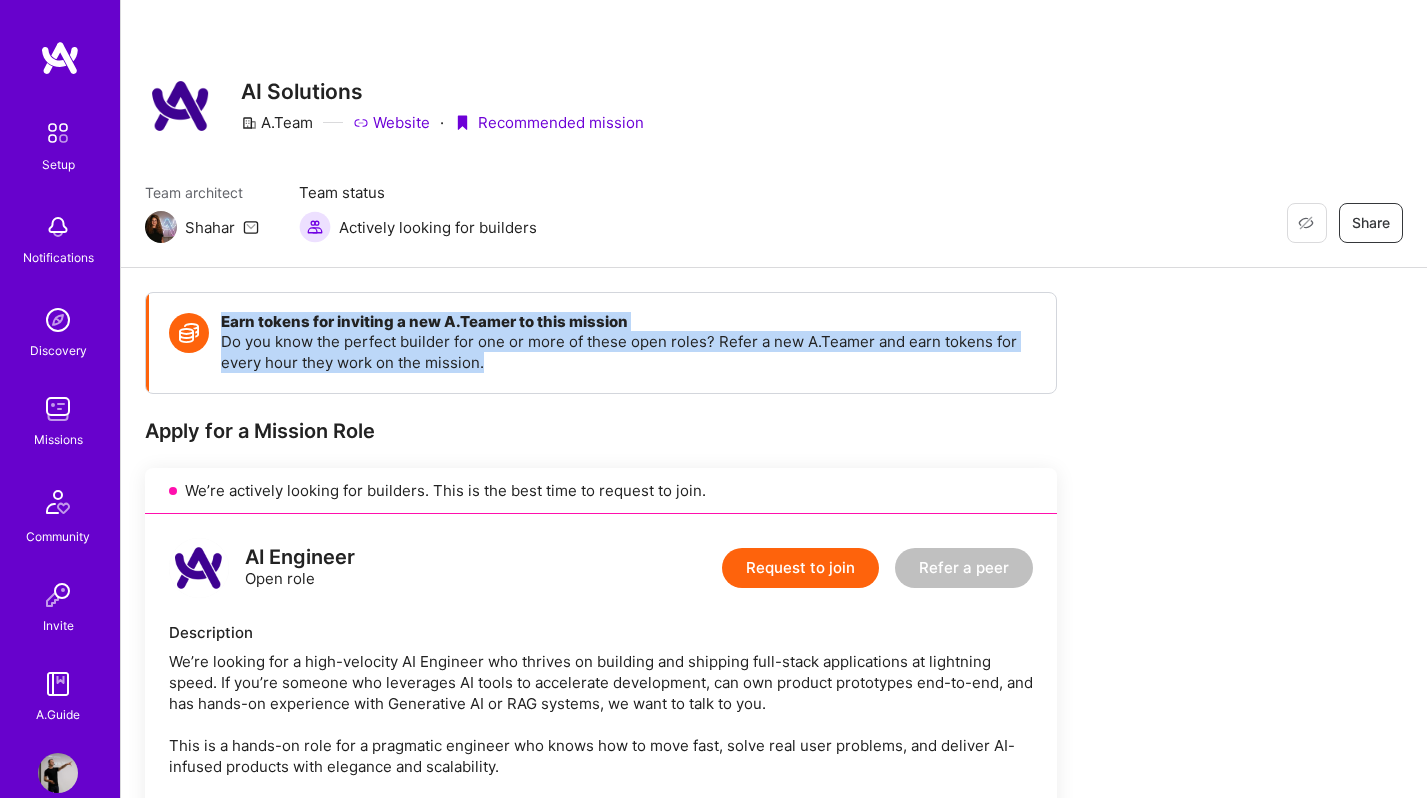 drag, startPoint x: 220, startPoint y: 322, endPoint x: 527, endPoint y: 377, distance: 311.8878 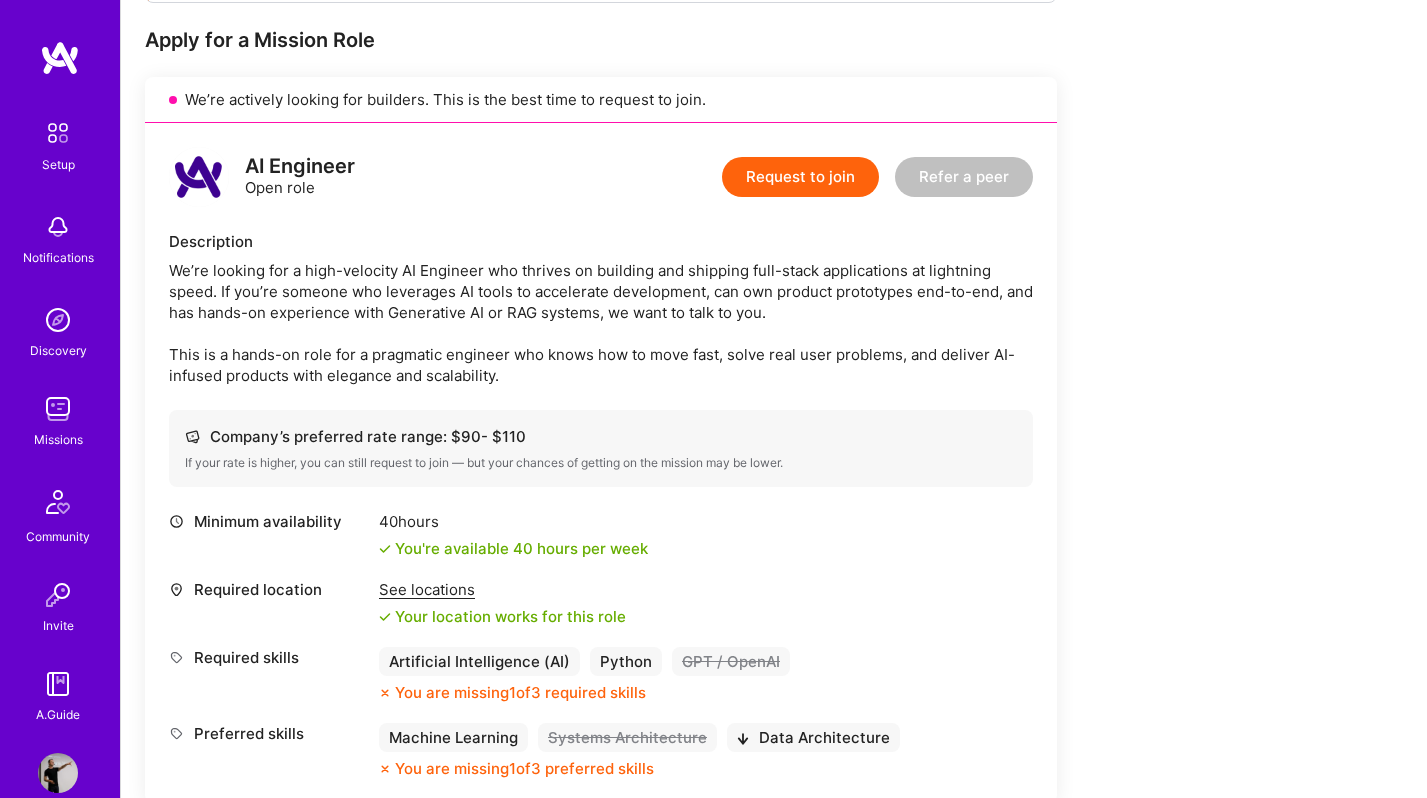 scroll, scrollTop: 416, scrollLeft: 0, axis: vertical 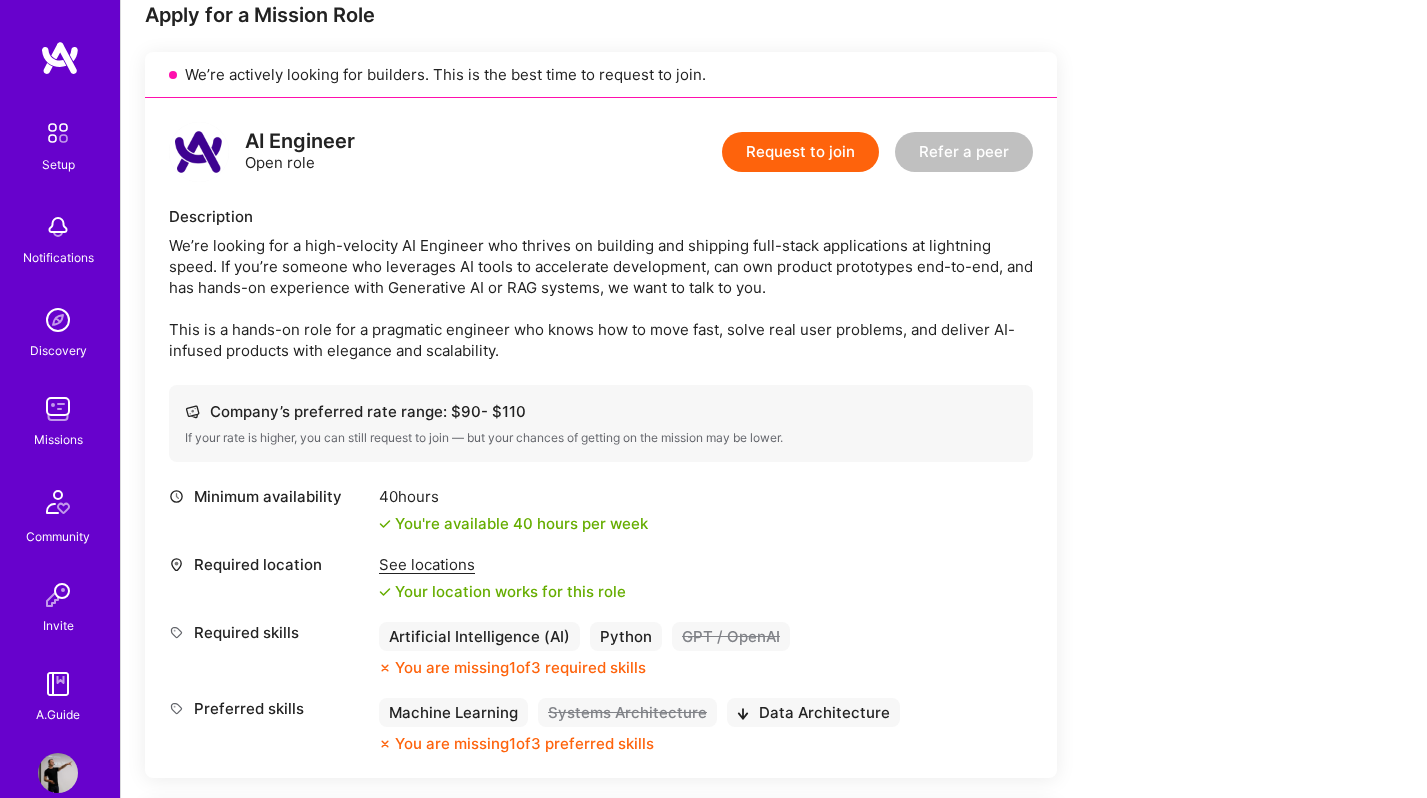 drag, startPoint x: 531, startPoint y: 373, endPoint x: 193, endPoint y: 266, distance: 354.53207 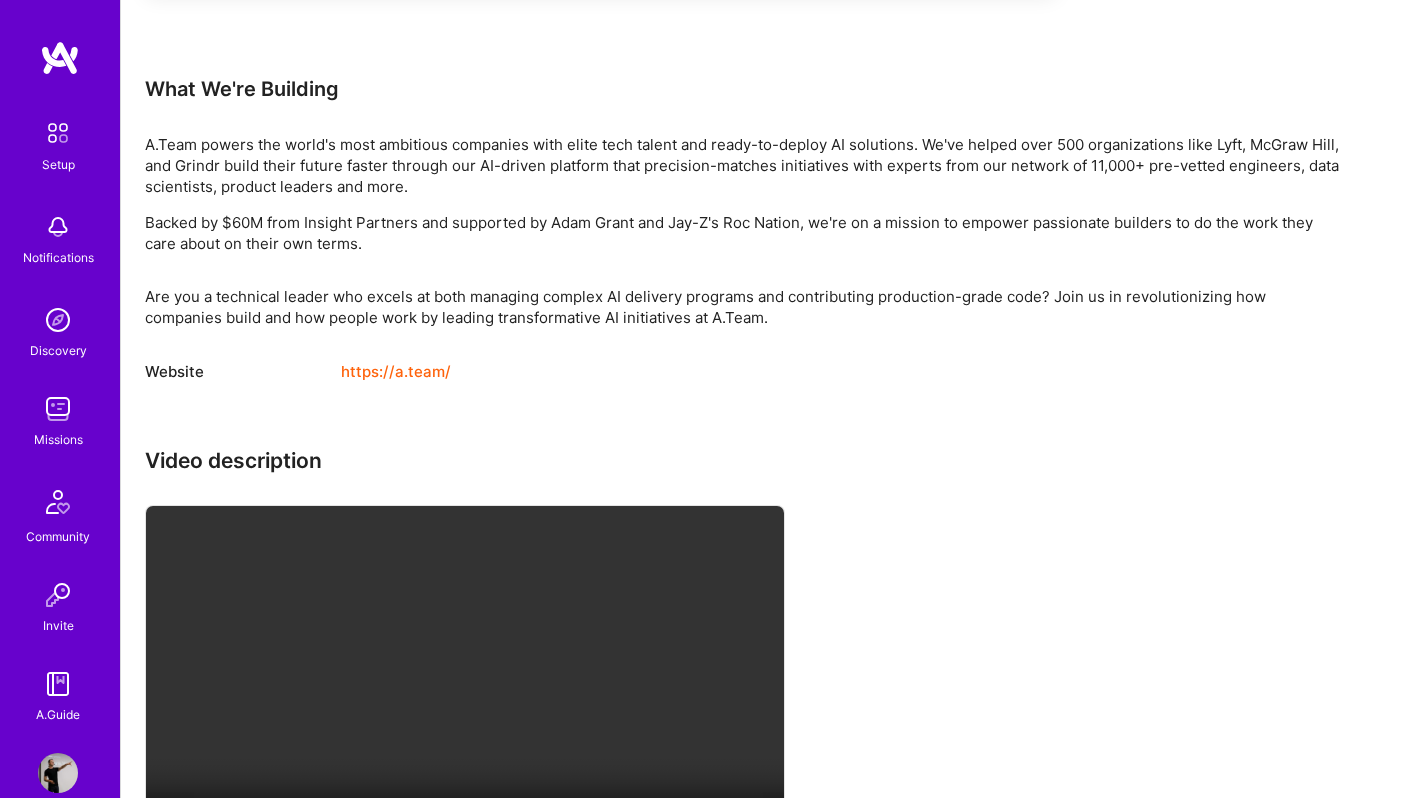 scroll, scrollTop: 2058, scrollLeft: 0, axis: vertical 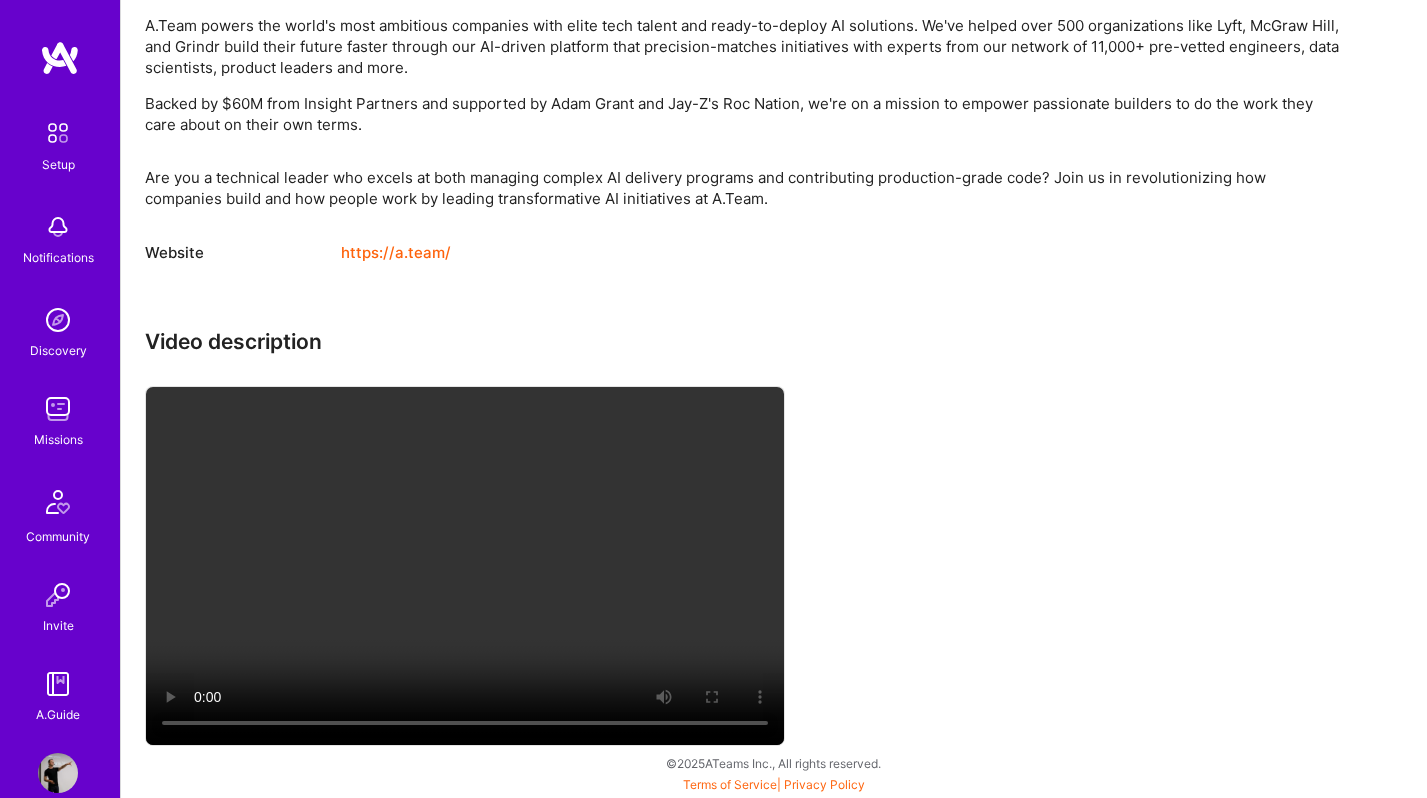 click at bounding box center [465, 566] 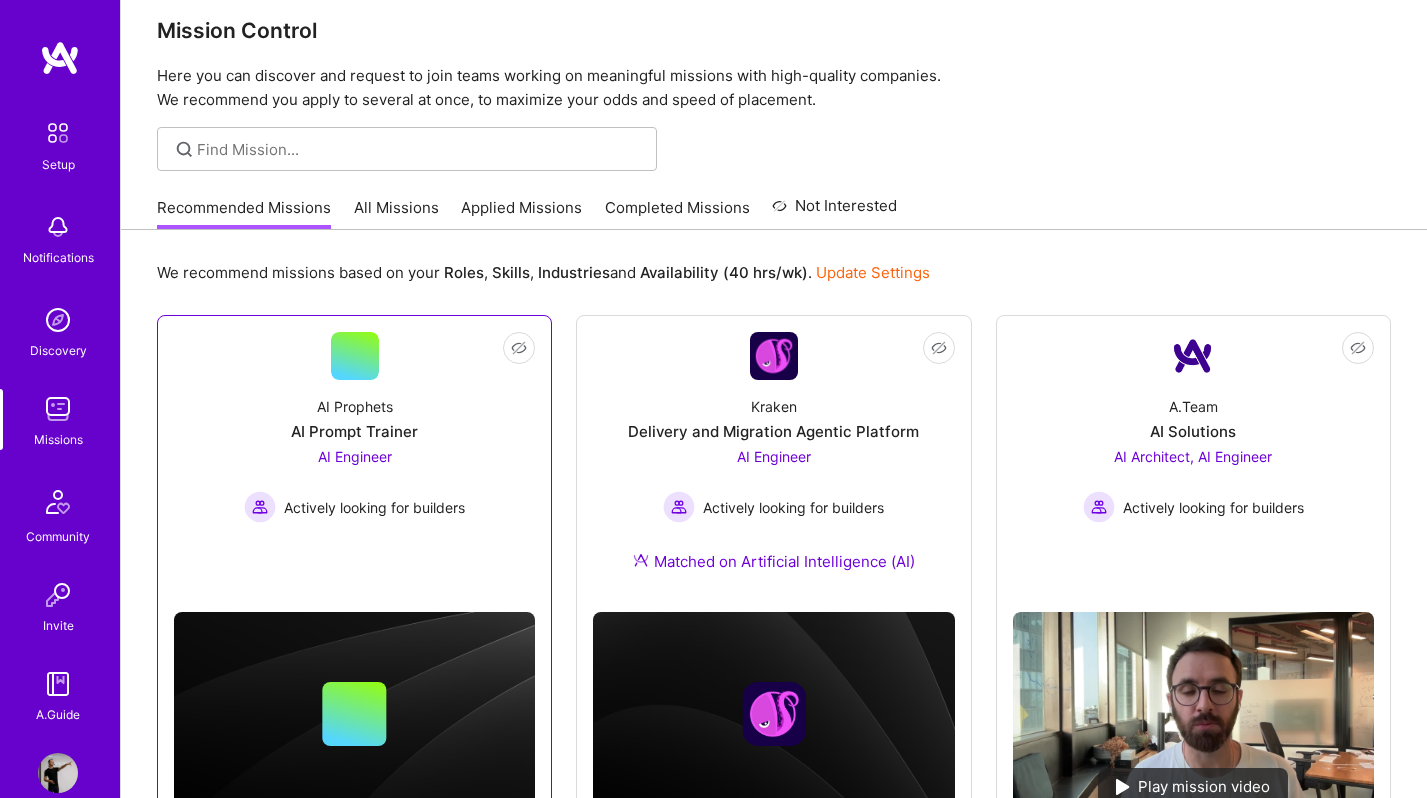 scroll, scrollTop: 34, scrollLeft: 0, axis: vertical 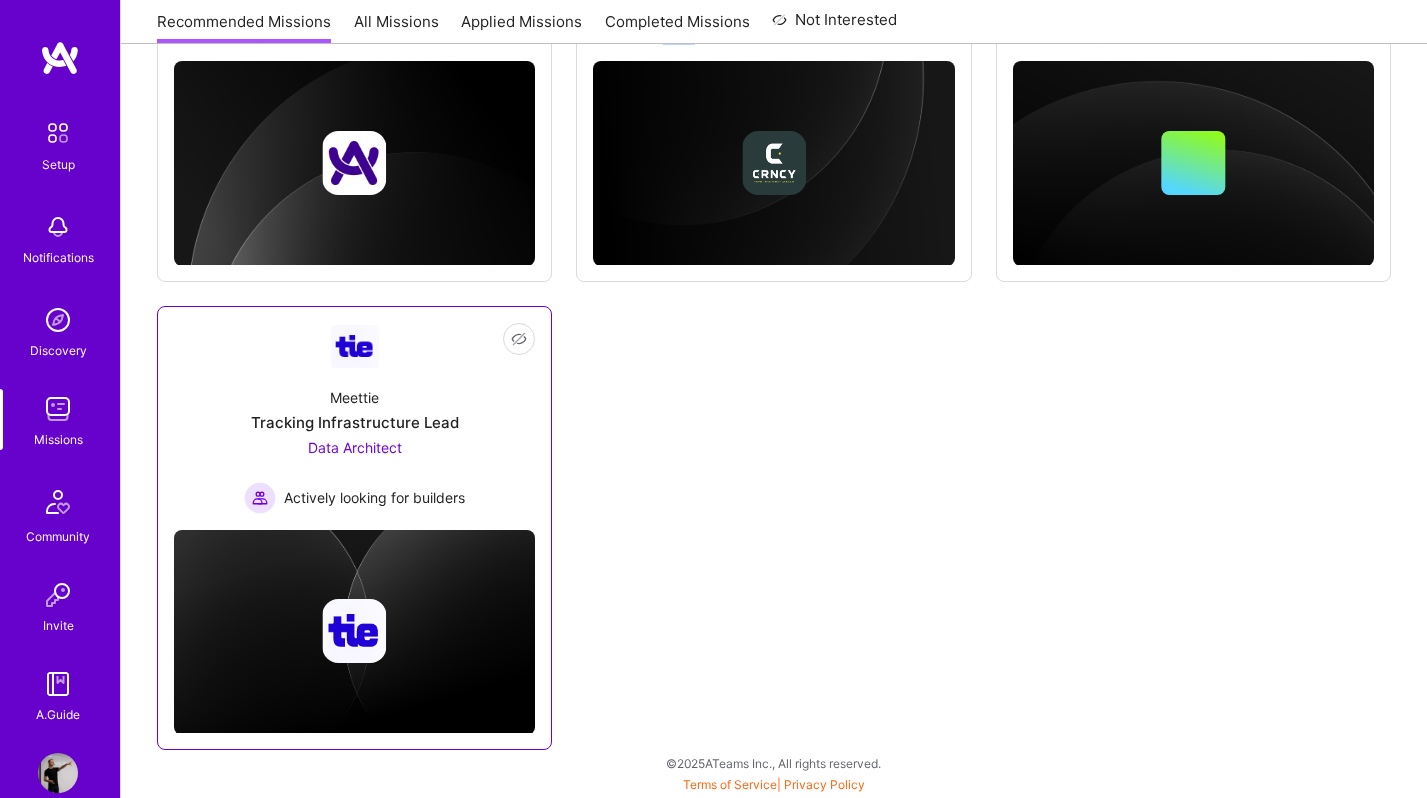click on "Data Architect Actively looking for builders" at bounding box center (354, 475) 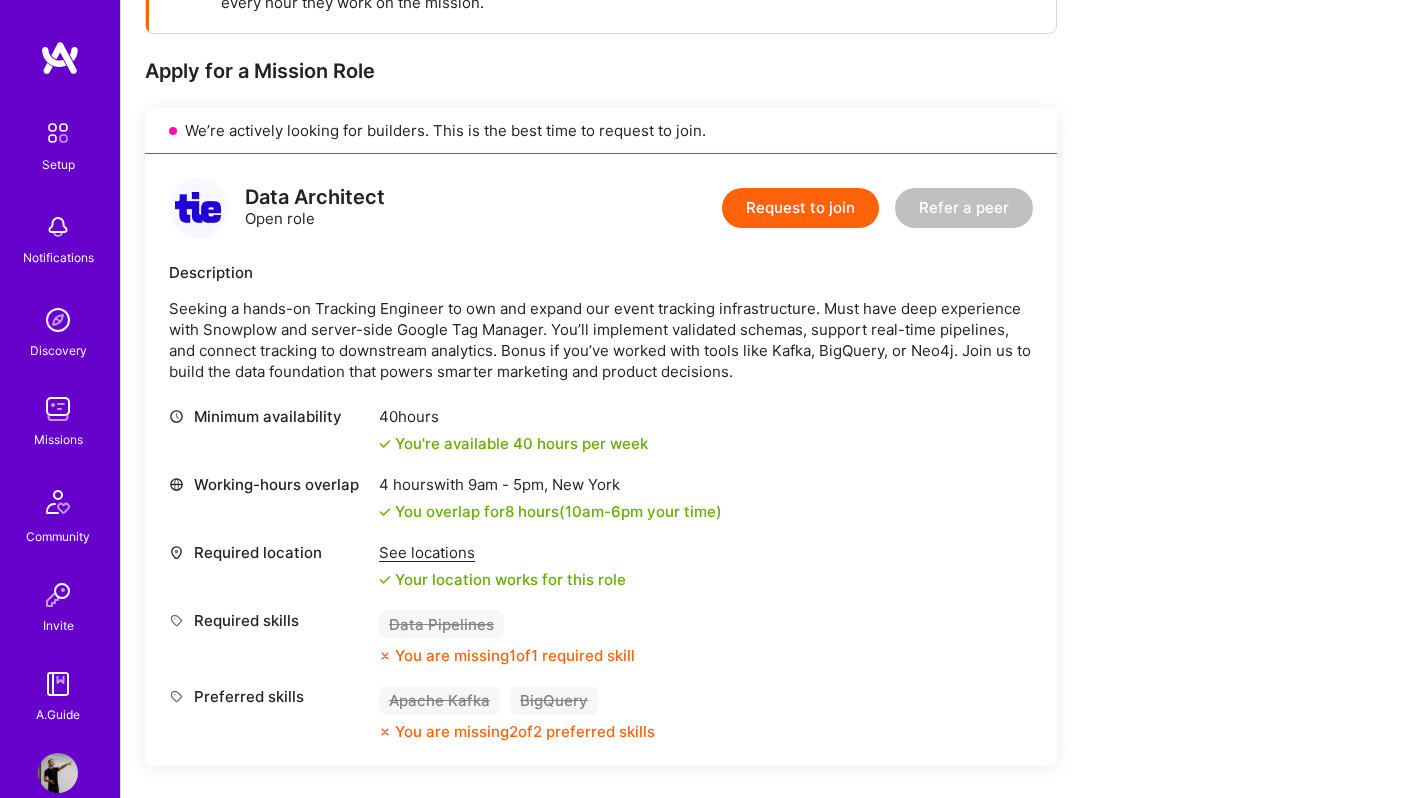 scroll, scrollTop: 0, scrollLeft: 0, axis: both 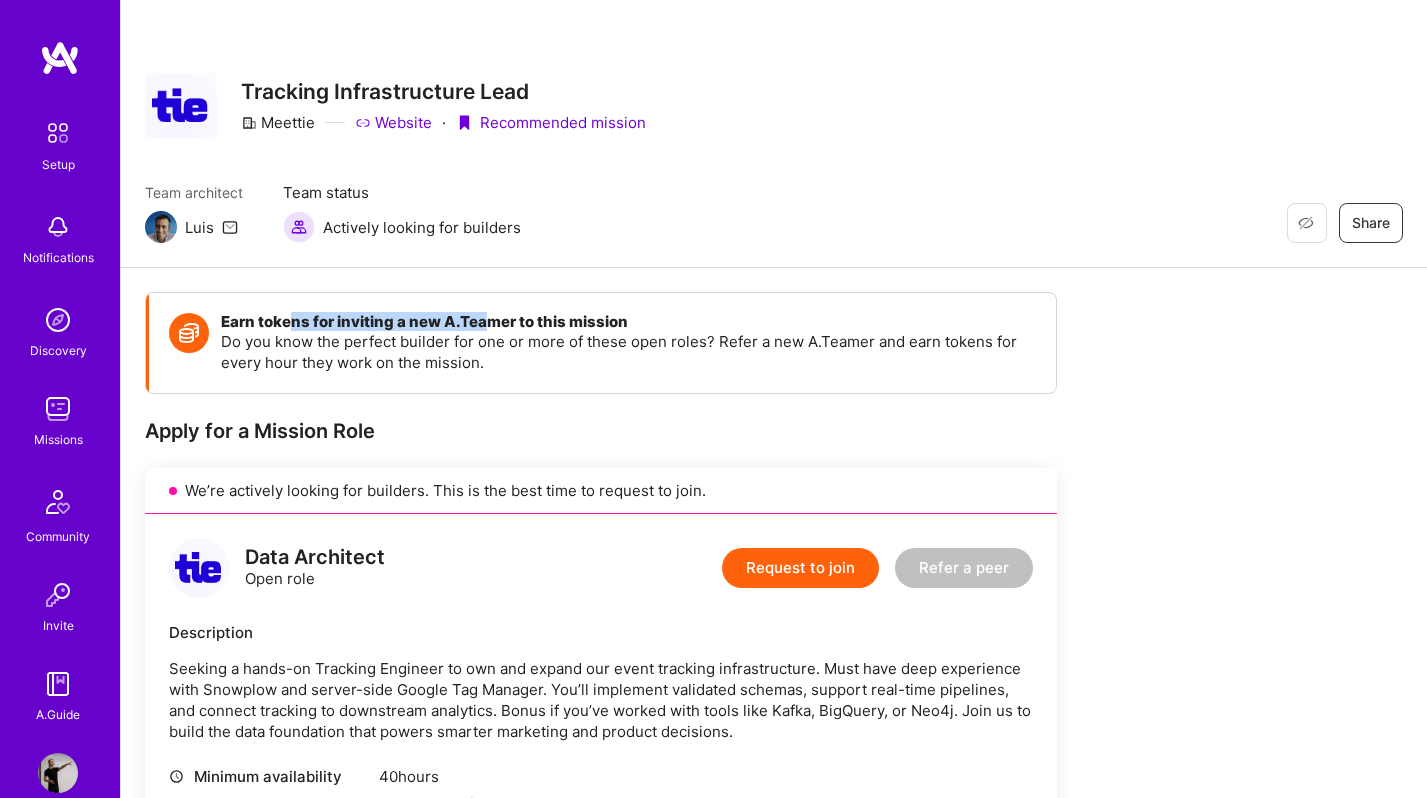 drag, startPoint x: 480, startPoint y: 320, endPoint x: 293, endPoint y: 320, distance: 187 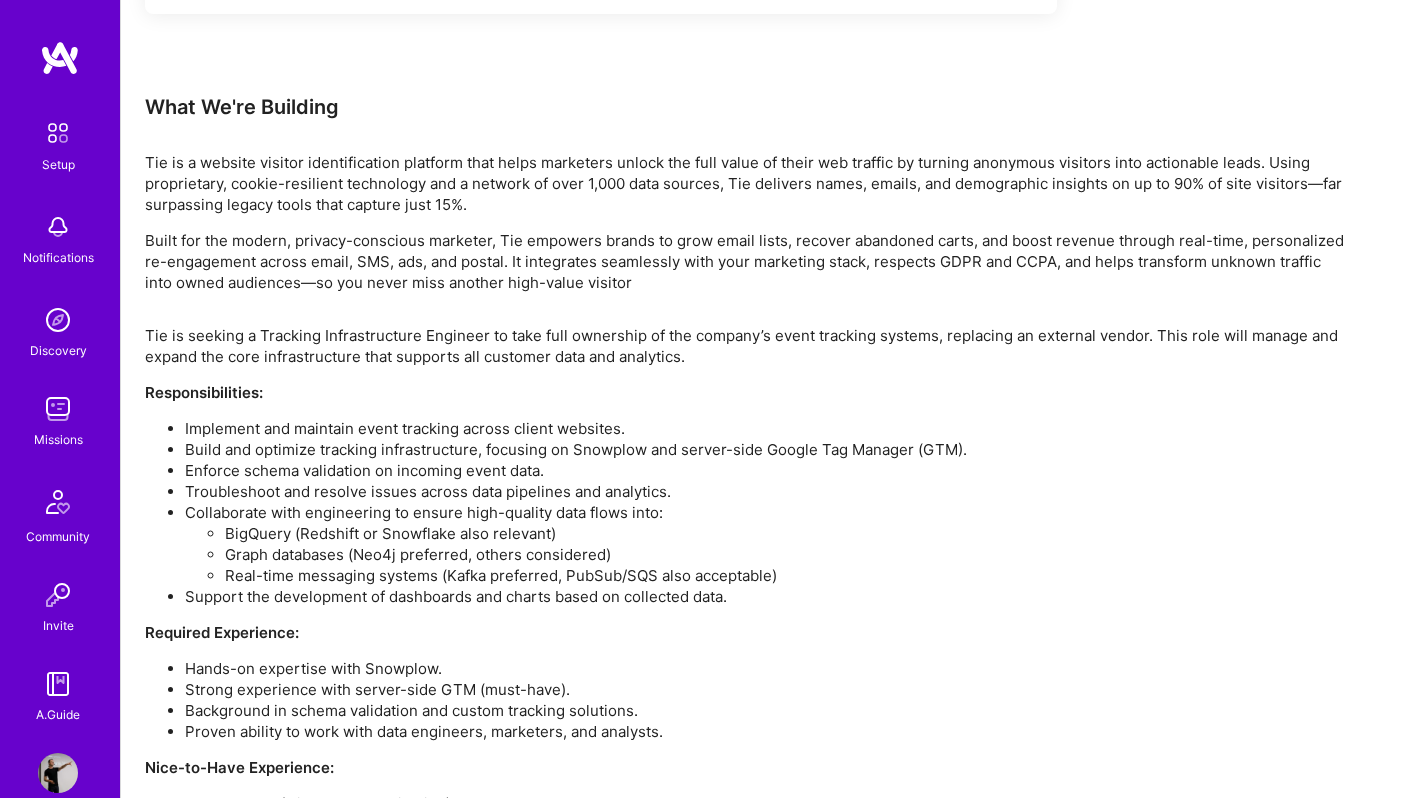 scroll, scrollTop: 1316, scrollLeft: 0, axis: vertical 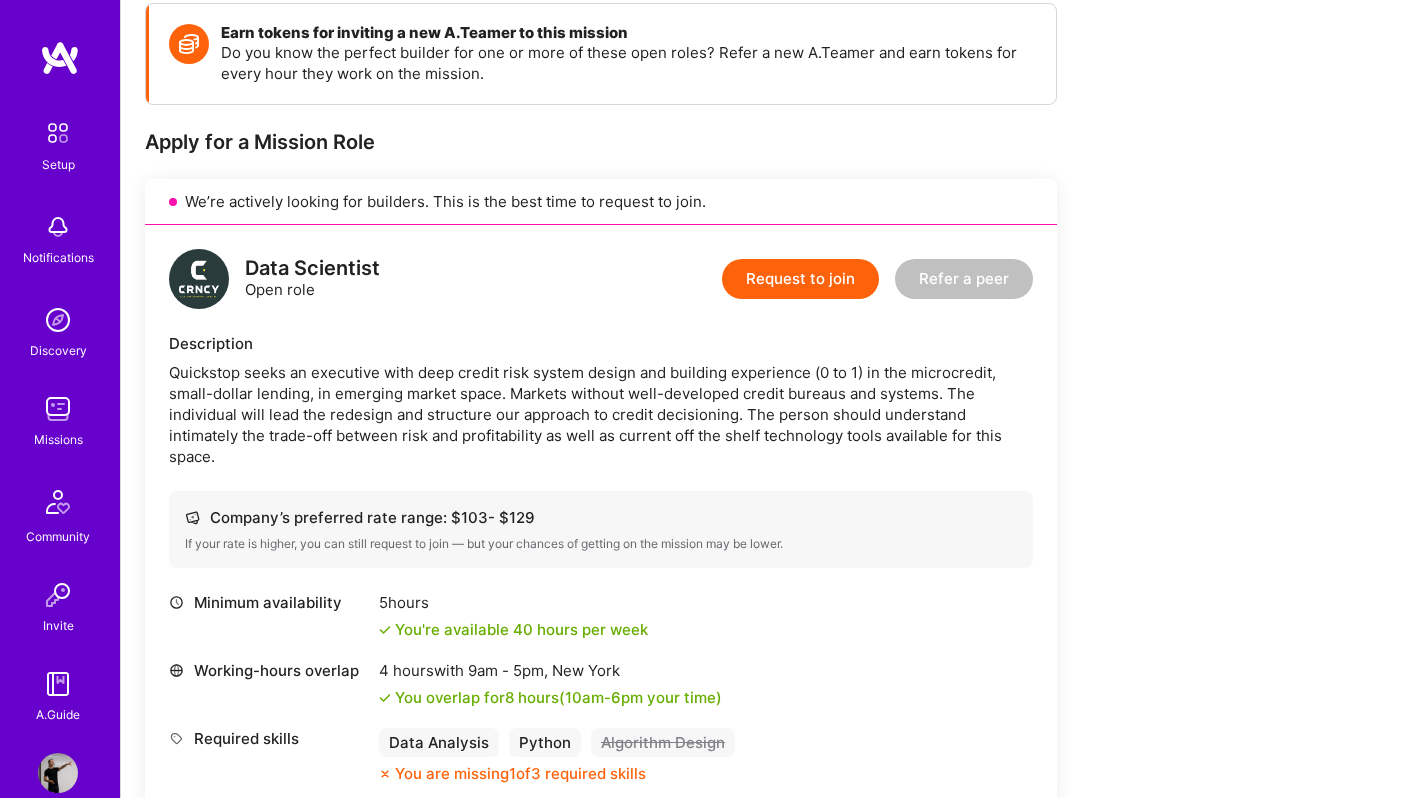 drag, startPoint x: 648, startPoint y: 627, endPoint x: 638, endPoint y: 615, distance: 15.6205 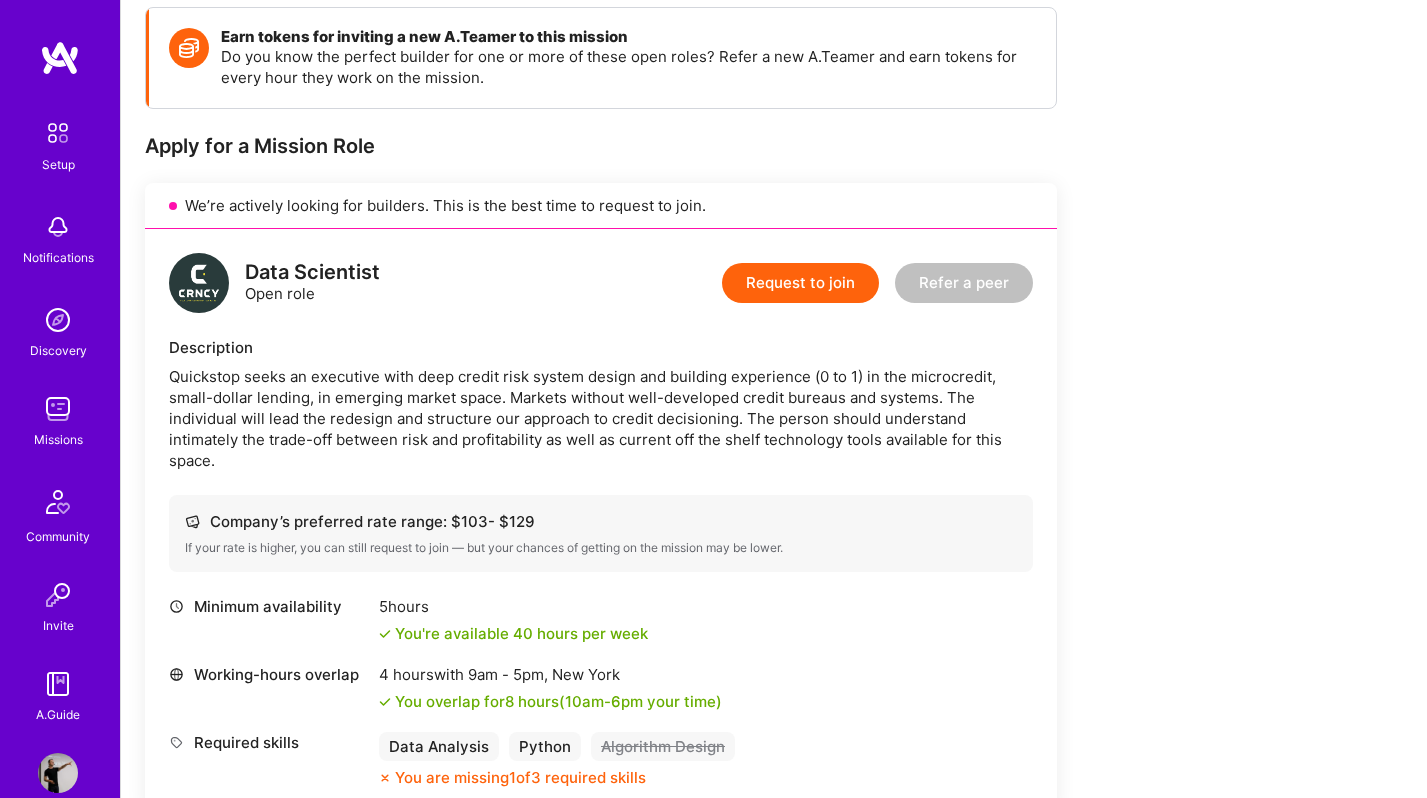 scroll, scrollTop: 0, scrollLeft: 0, axis: both 